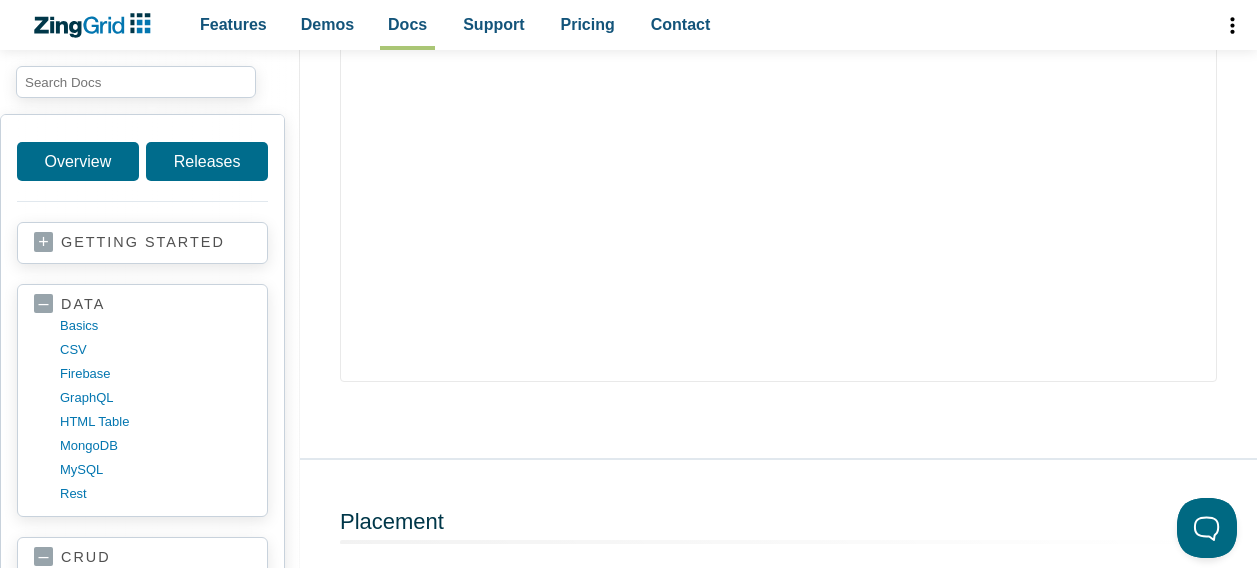 scroll, scrollTop: 0, scrollLeft: 0, axis: both 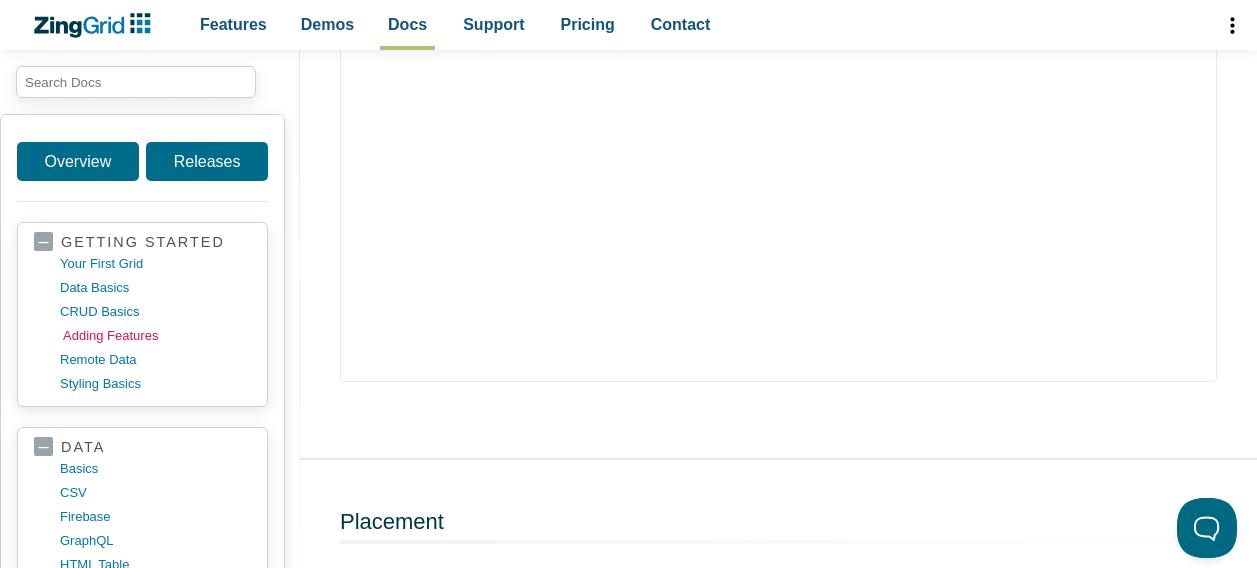 click on "adding features" at bounding box center (158, 336) 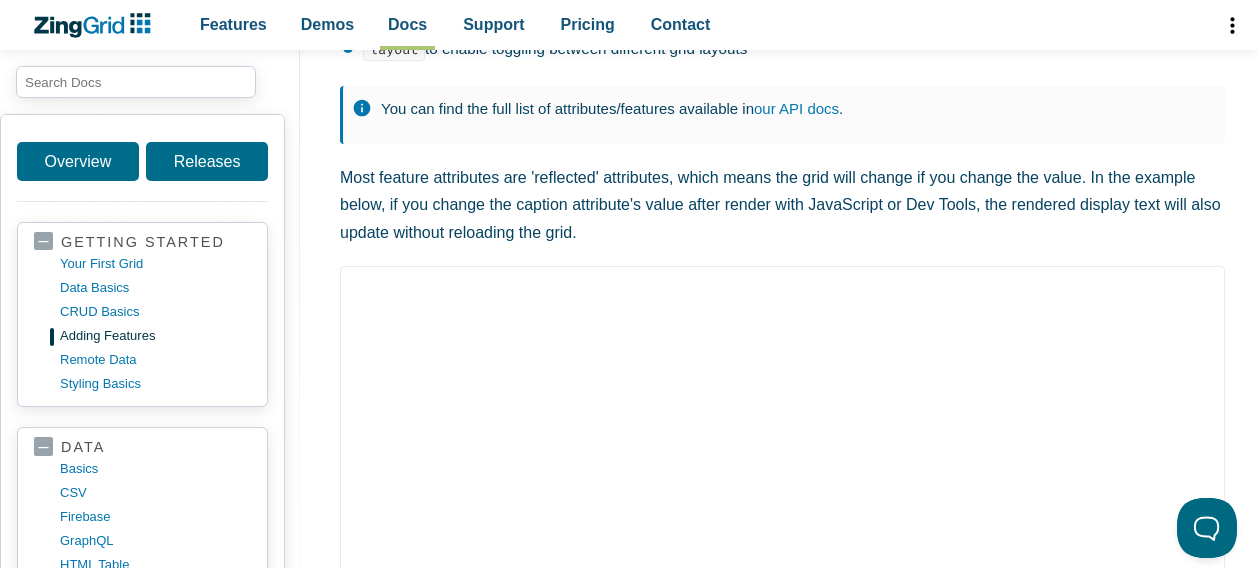 scroll, scrollTop: 634, scrollLeft: 0, axis: vertical 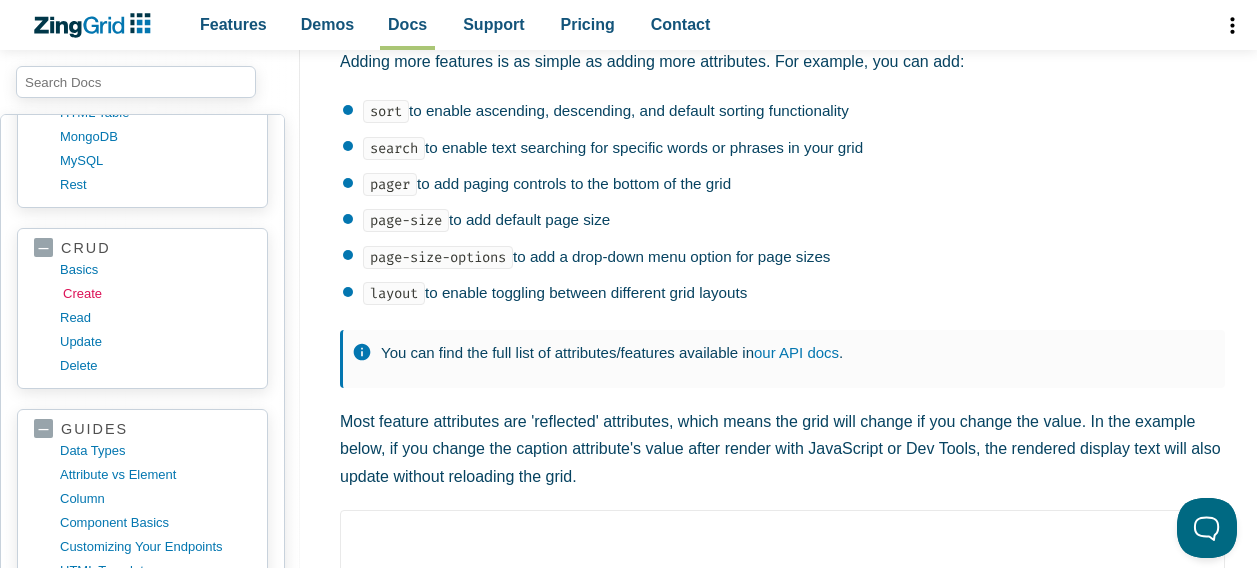 click on "create" at bounding box center (158, 294) 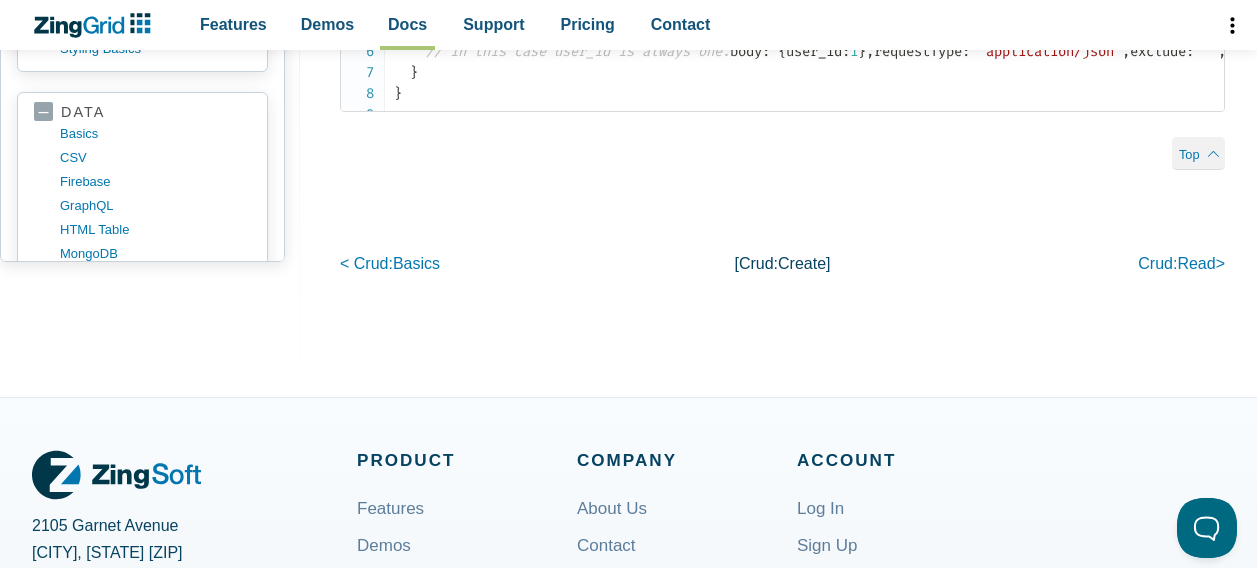 scroll, scrollTop: 2002, scrollLeft: 0, axis: vertical 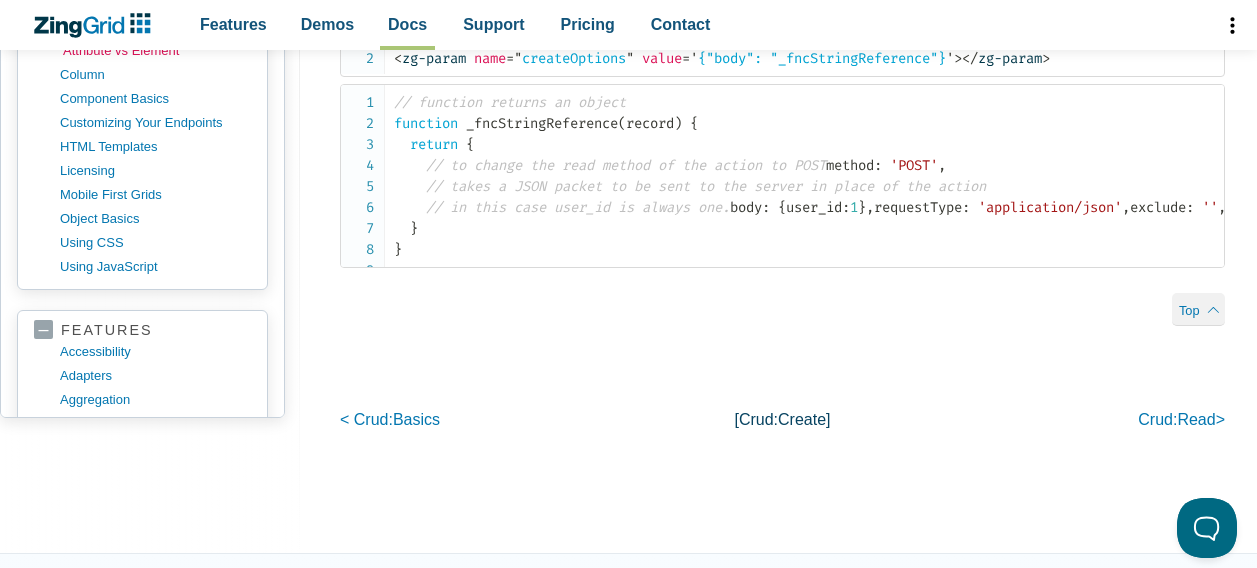 click on "Attribute vs Element" at bounding box center [158, 51] 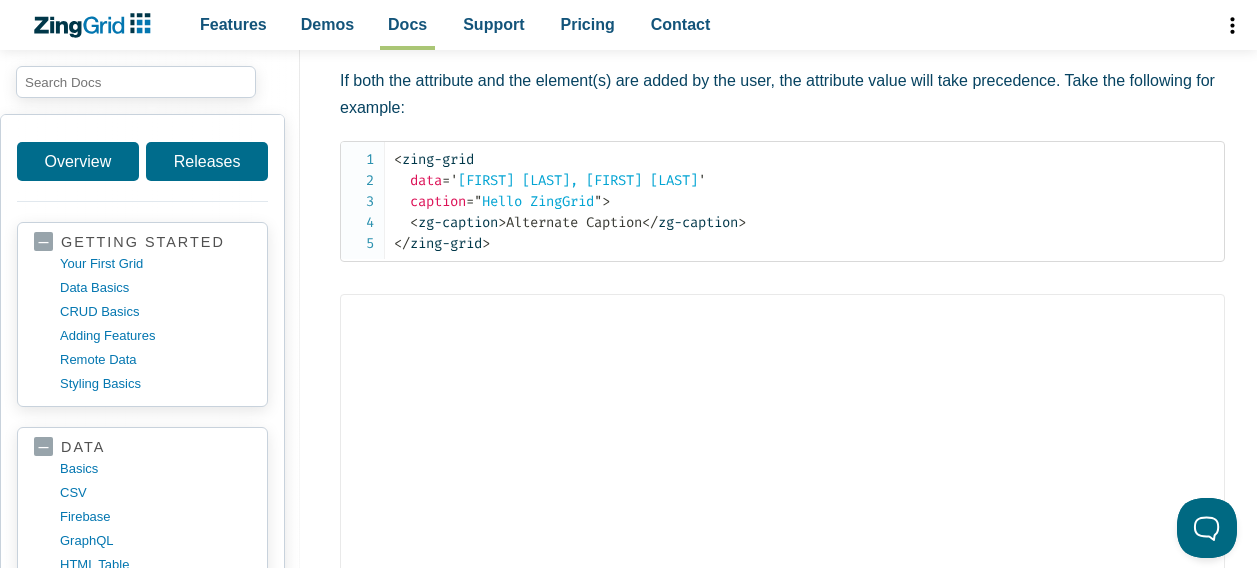 scroll, scrollTop: 2175, scrollLeft: 0, axis: vertical 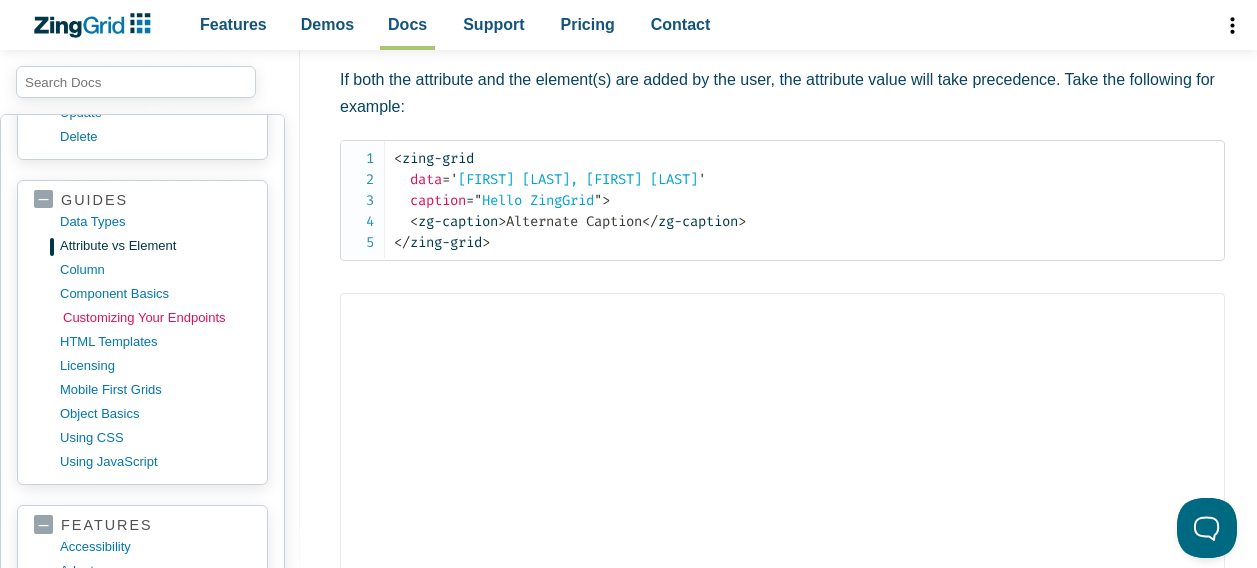 click on "customizing your endpoints" at bounding box center (158, 318) 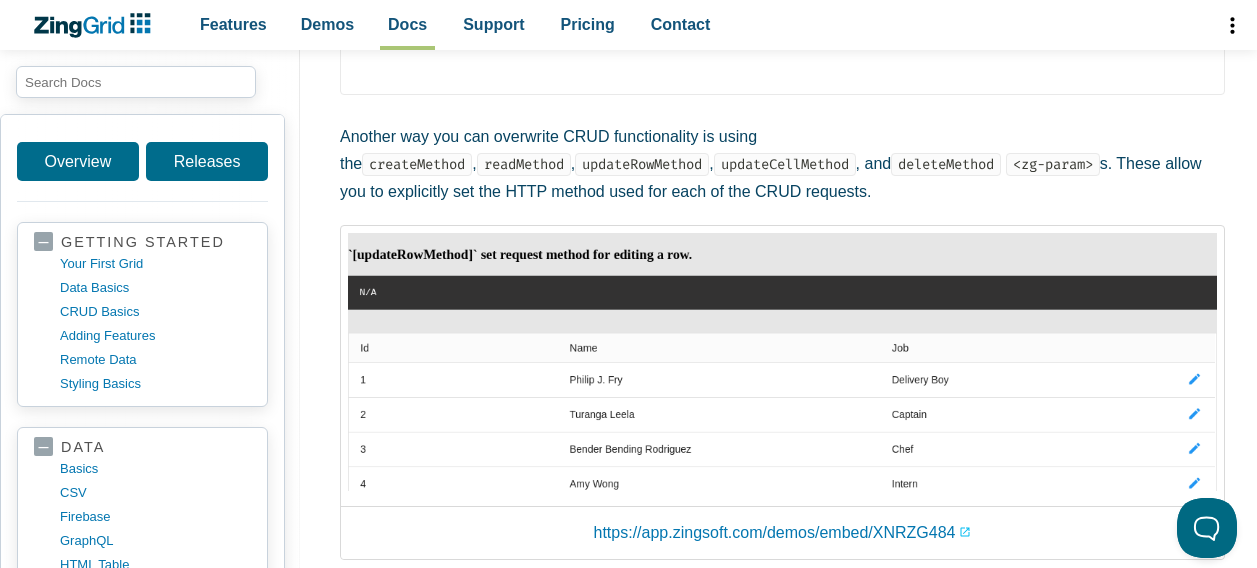 scroll, scrollTop: 1215, scrollLeft: 0, axis: vertical 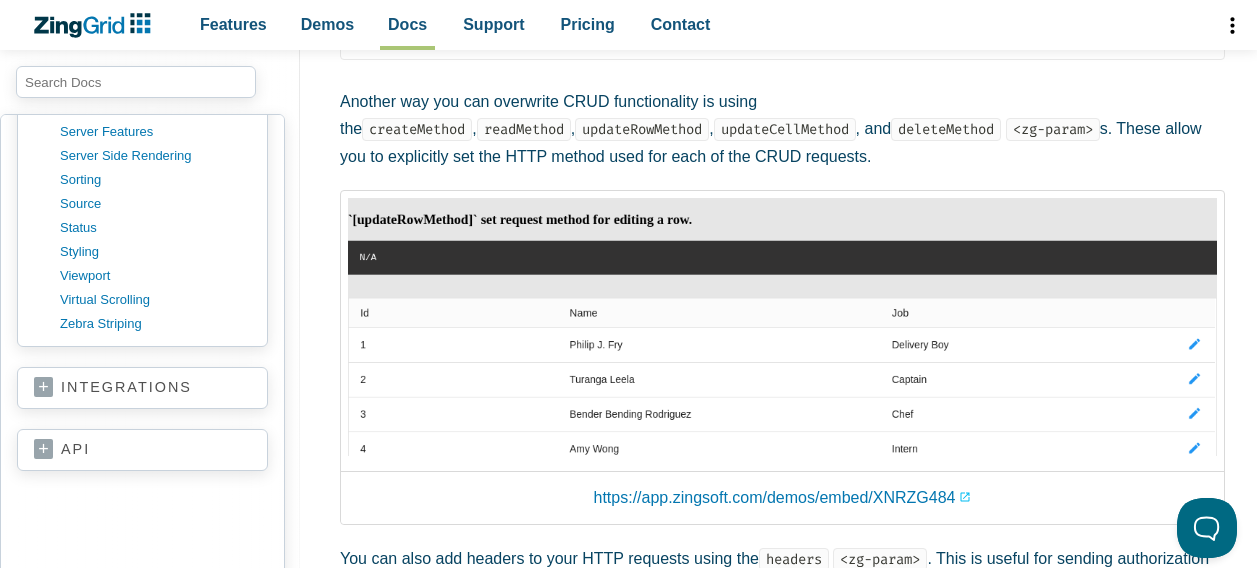 click on "integrations" at bounding box center [142, 388] 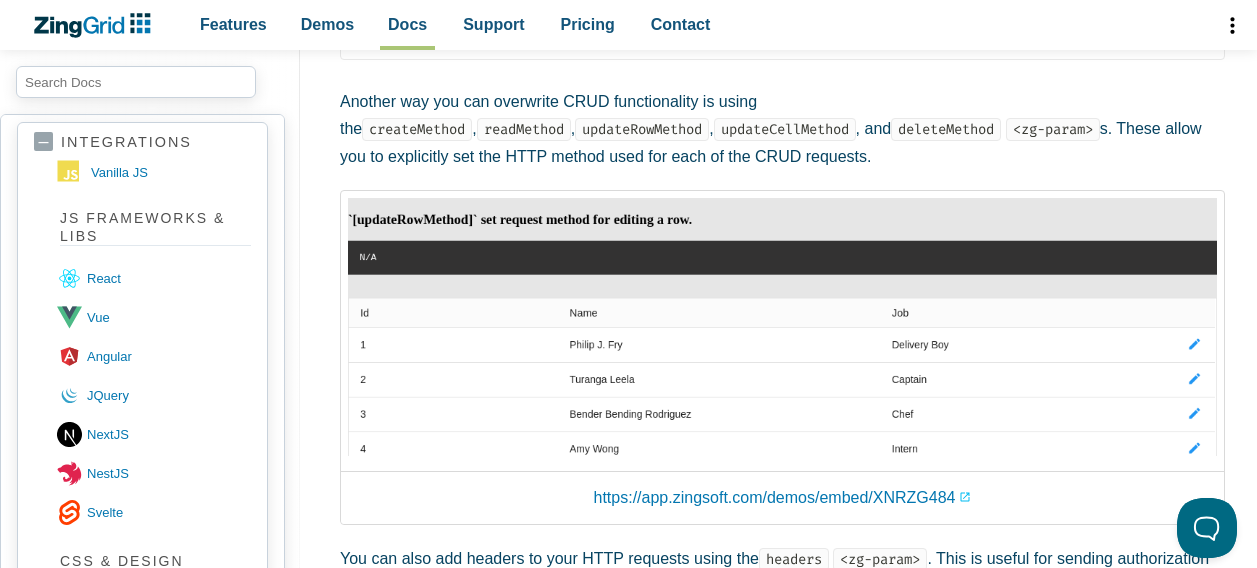 scroll, scrollTop: 2252, scrollLeft: 0, axis: vertical 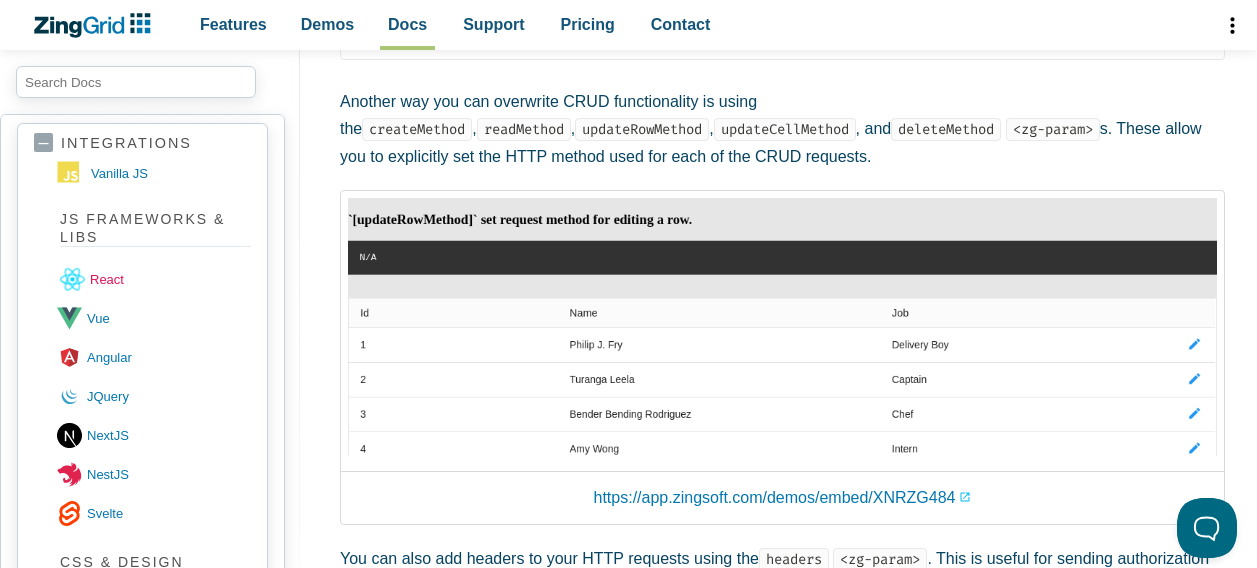 click on "react" at bounding box center (157, 279) 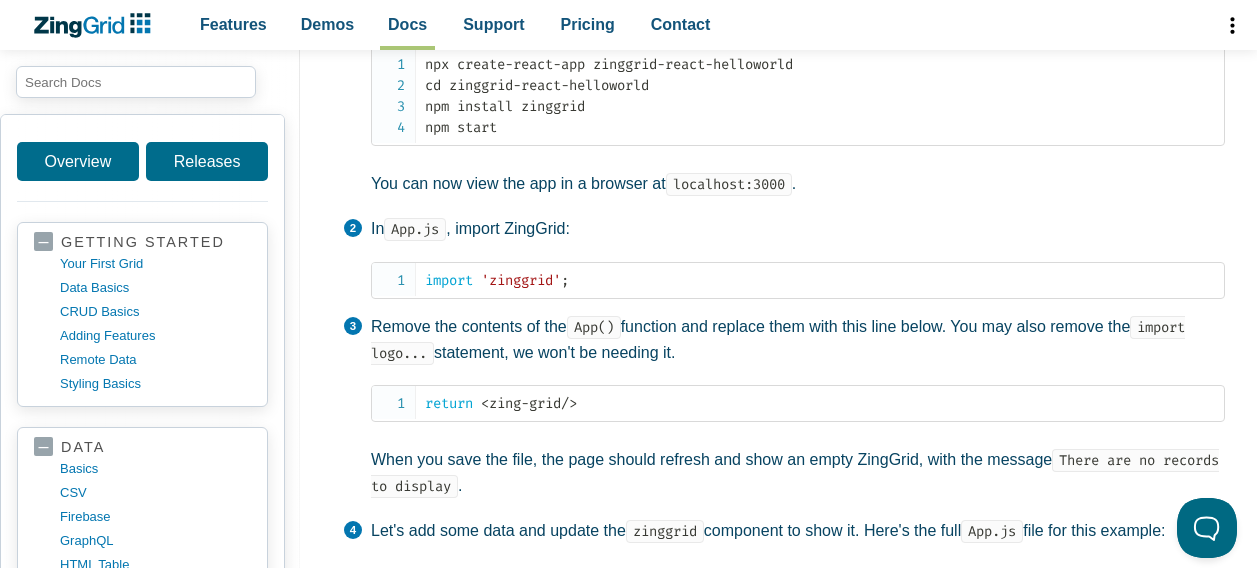 scroll, scrollTop: 382, scrollLeft: 0, axis: vertical 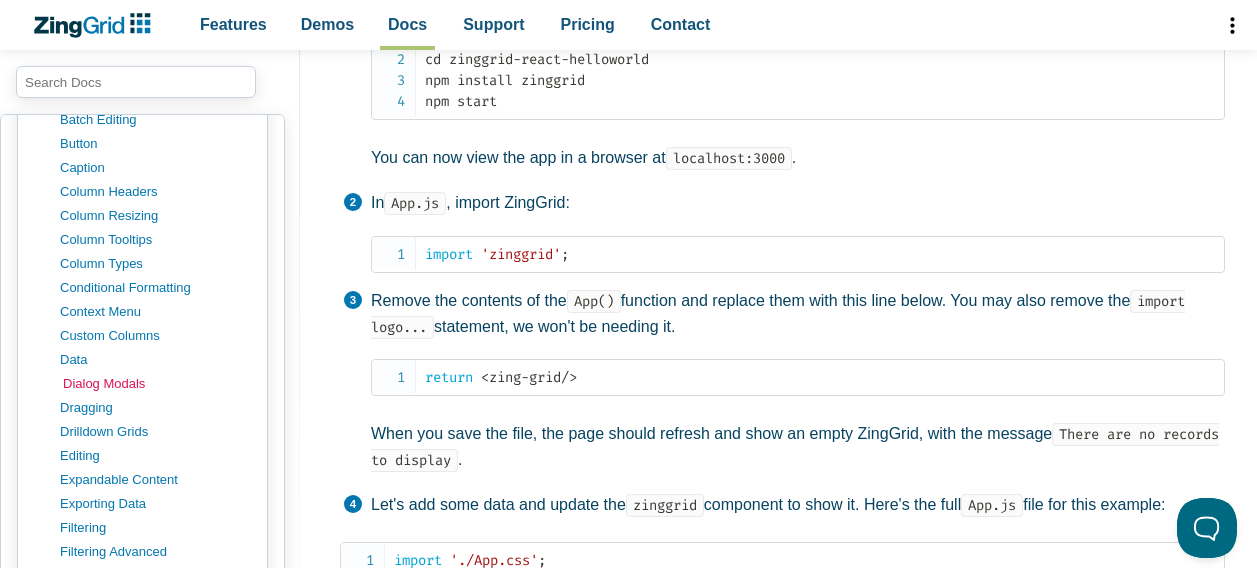 click on "dialog modals" at bounding box center (158, 384) 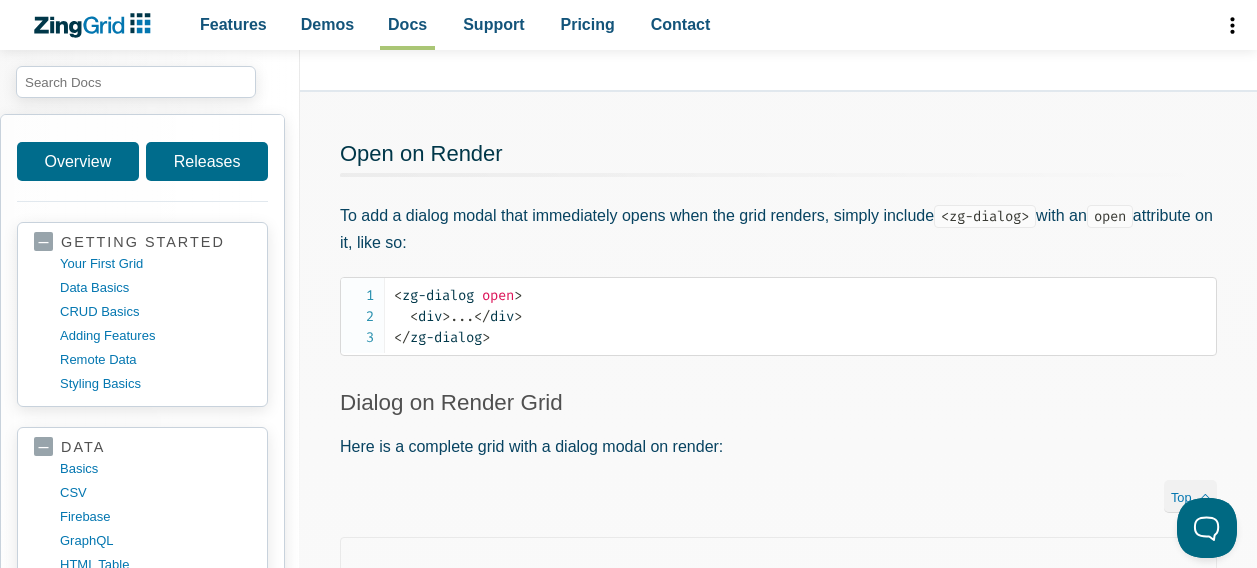 scroll, scrollTop: 0, scrollLeft: 0, axis: both 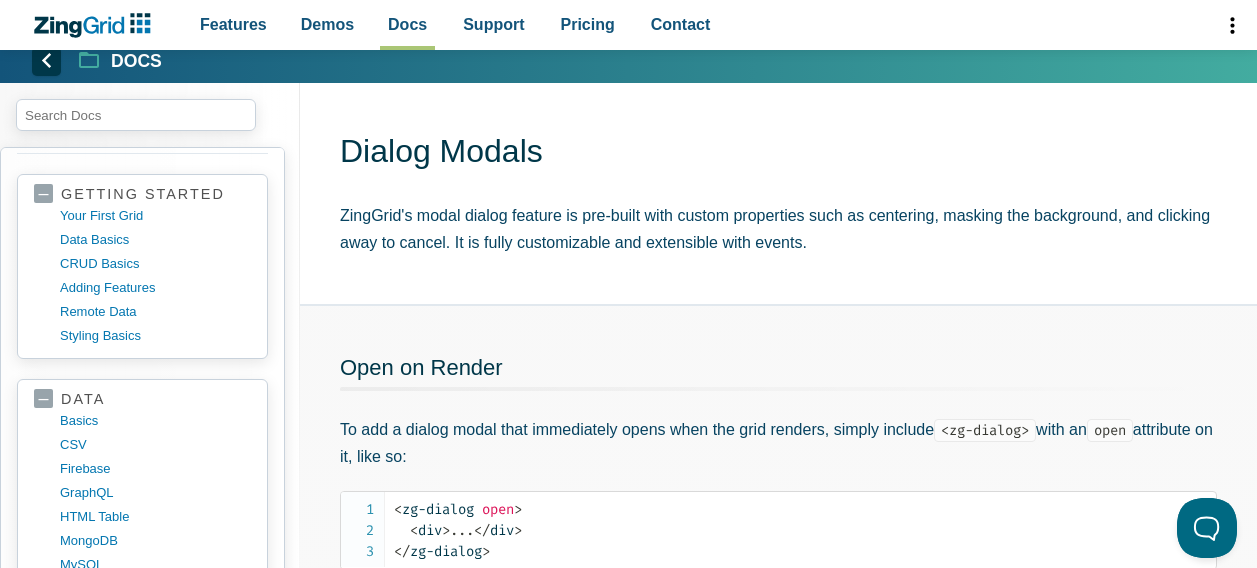 click on "ZingGrid's modal dialog feature is pre-built with custom properties such as centering, masking the background, and clicking away to cancel. It is fully customizable and extensible with events." at bounding box center [782, 229] 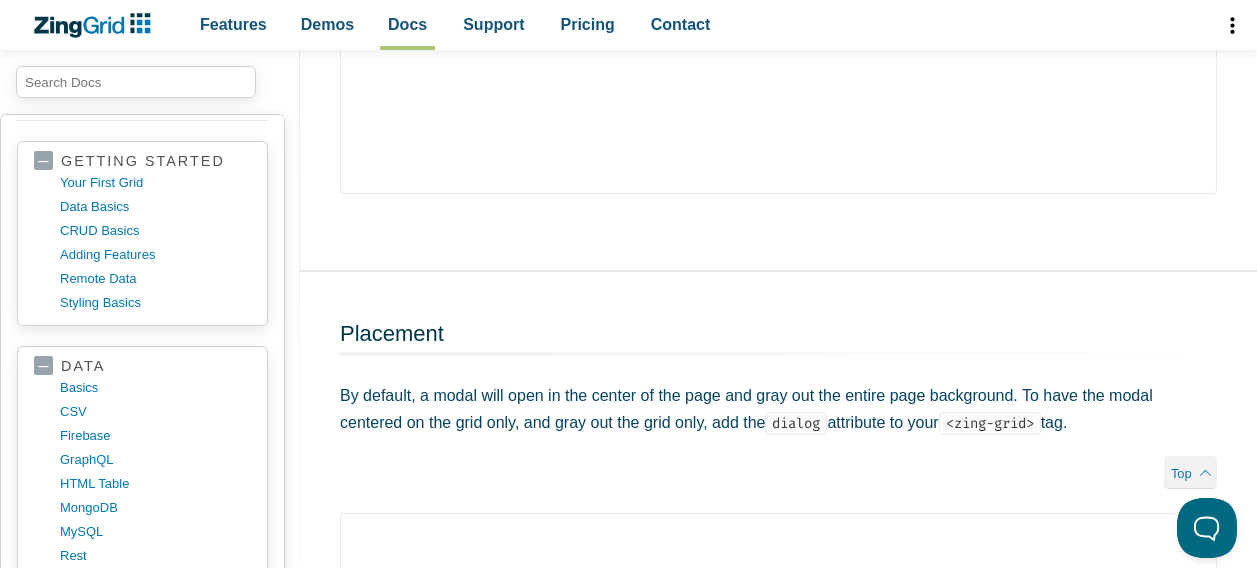 scroll, scrollTop: 4384, scrollLeft: 0, axis: vertical 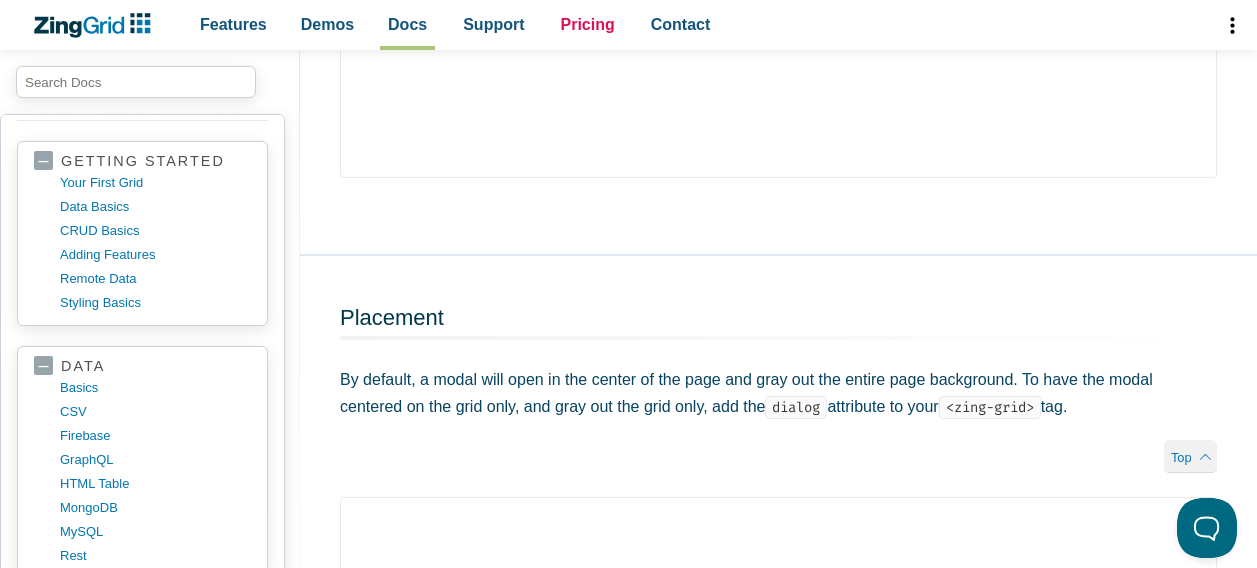 click on "Pricing" at bounding box center [588, 25] 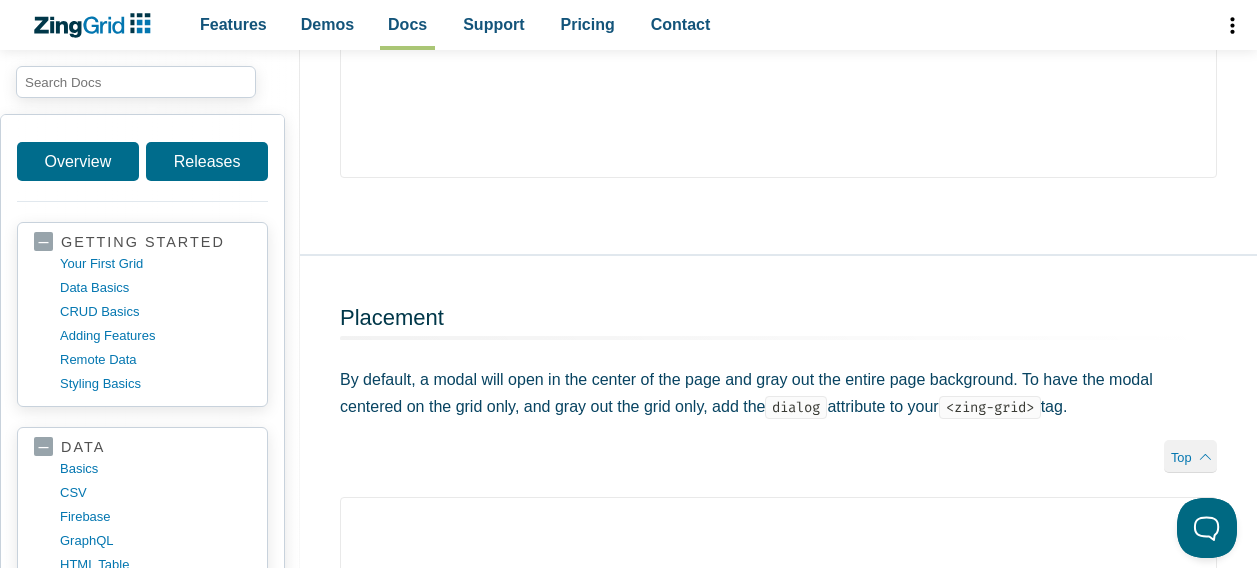 scroll, scrollTop: 0, scrollLeft: 0, axis: both 